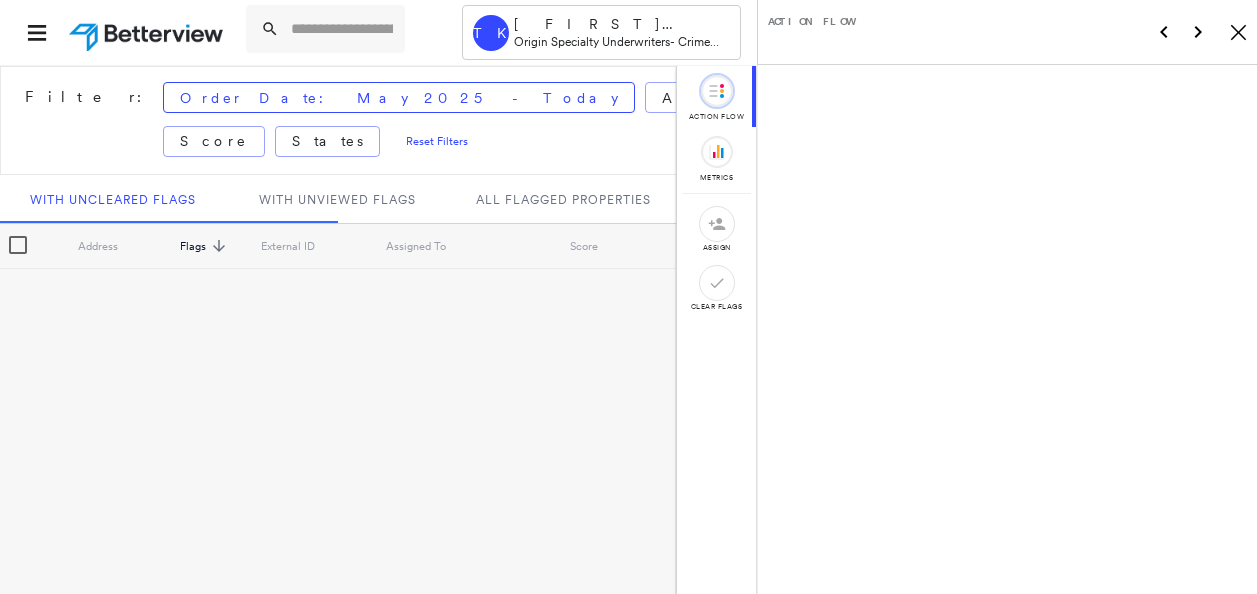 scroll, scrollTop: 0, scrollLeft: 0, axis: both 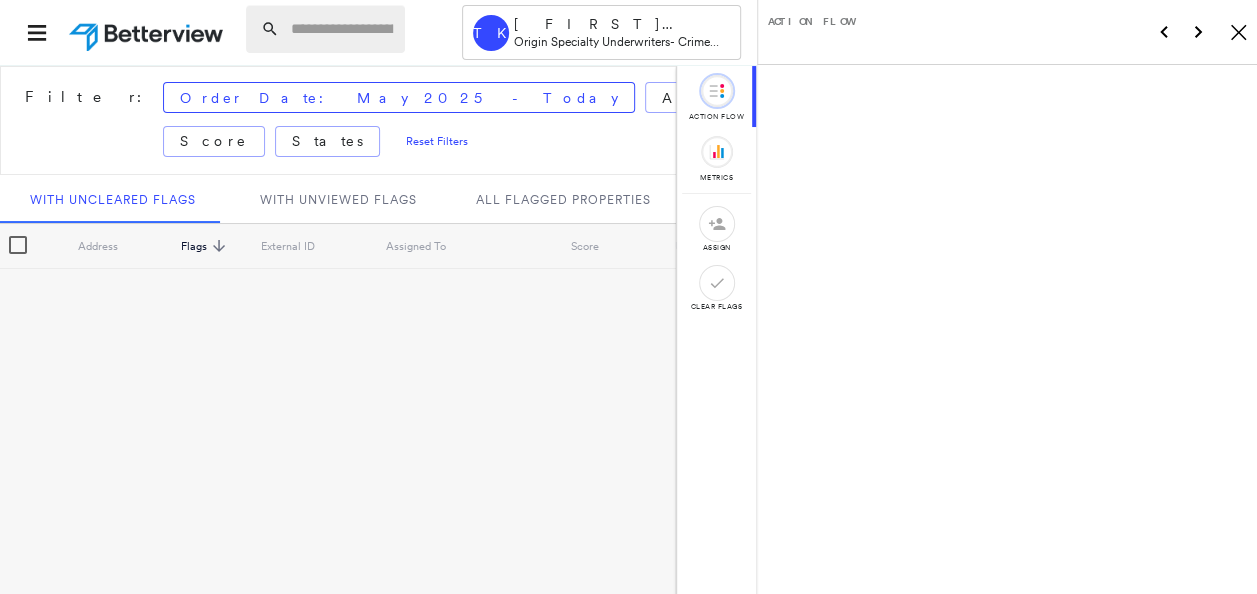 click at bounding box center [342, 29] 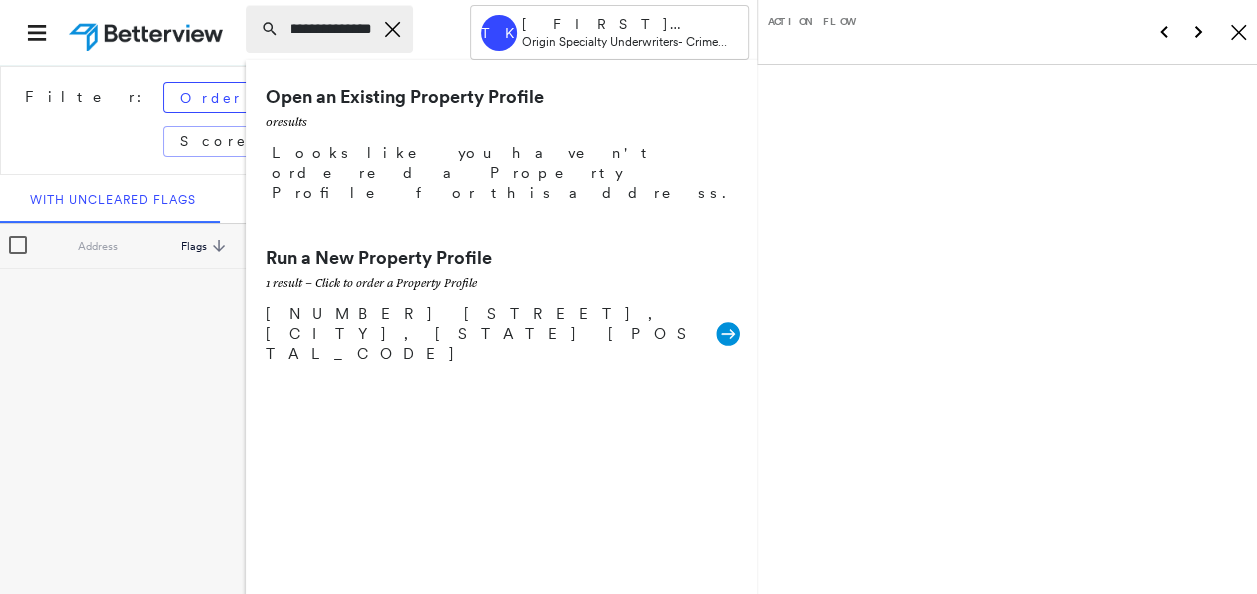 scroll, scrollTop: 0, scrollLeft: 69, axis: horizontal 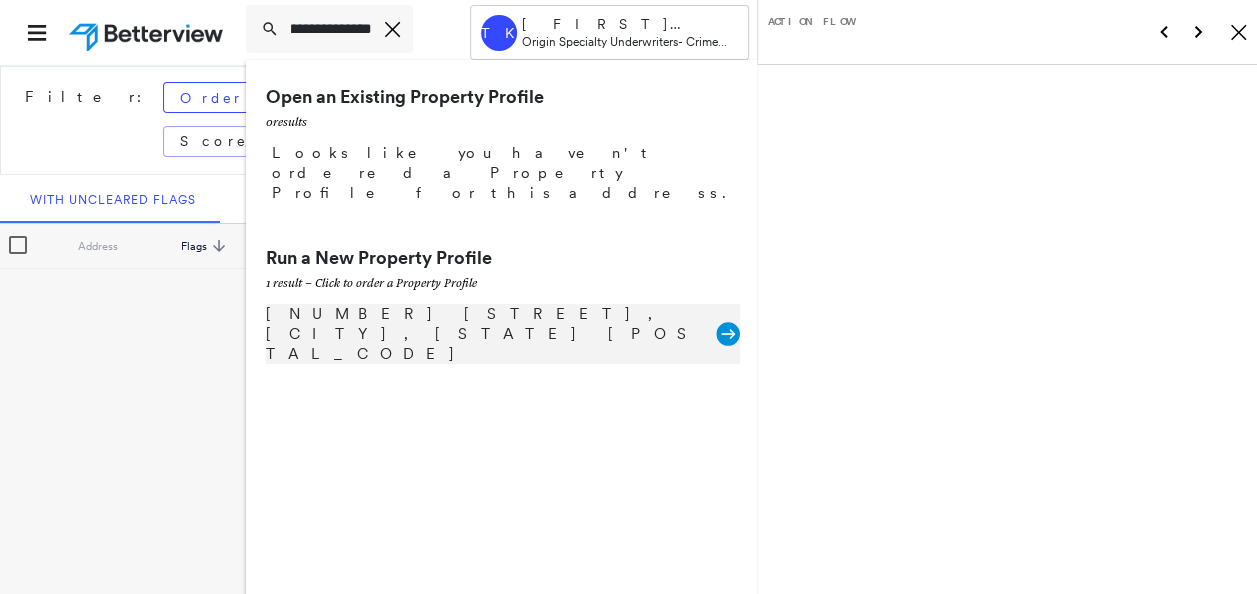 type on "**********" 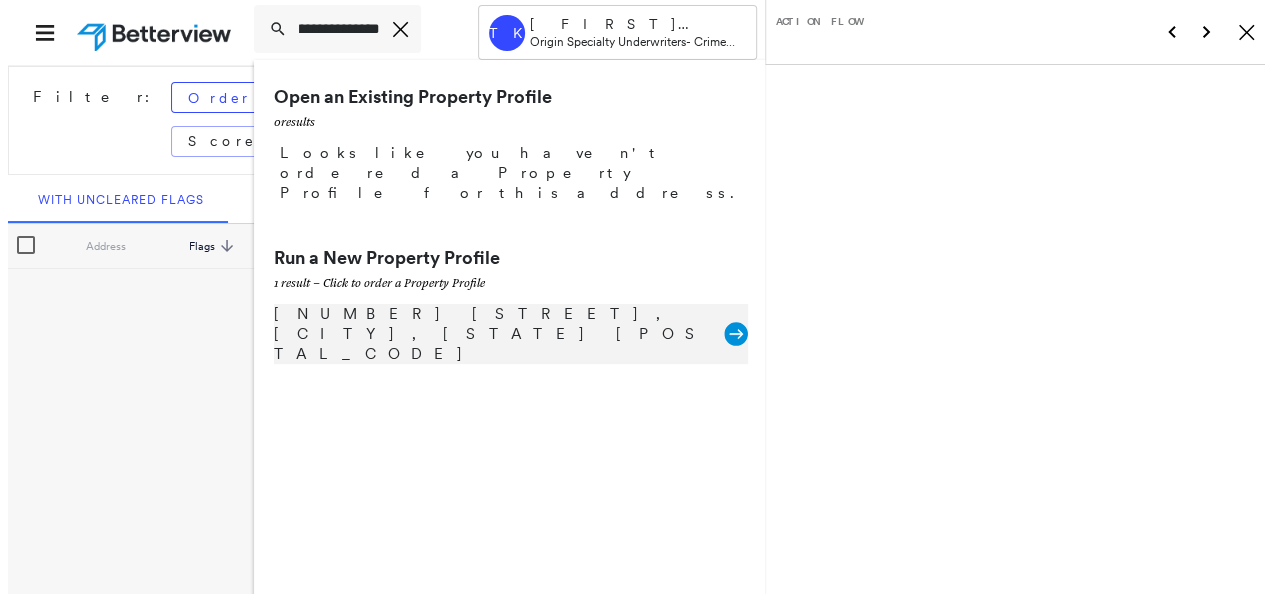 scroll, scrollTop: 0, scrollLeft: 0, axis: both 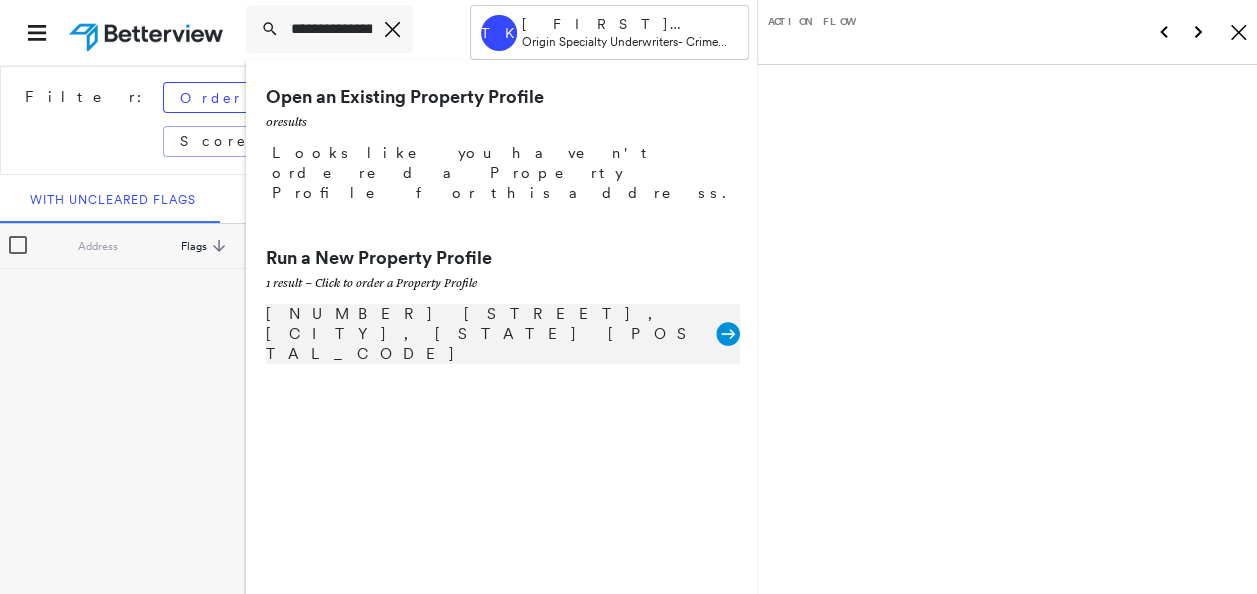 click 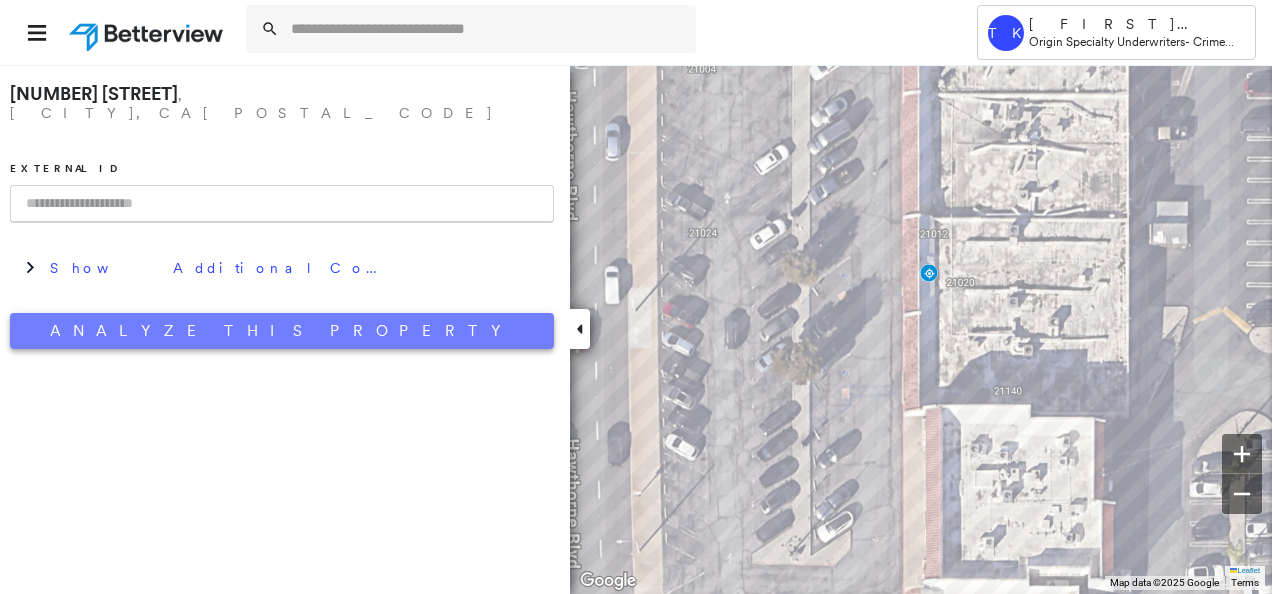 click on "Analyze This Property" at bounding box center (282, 331) 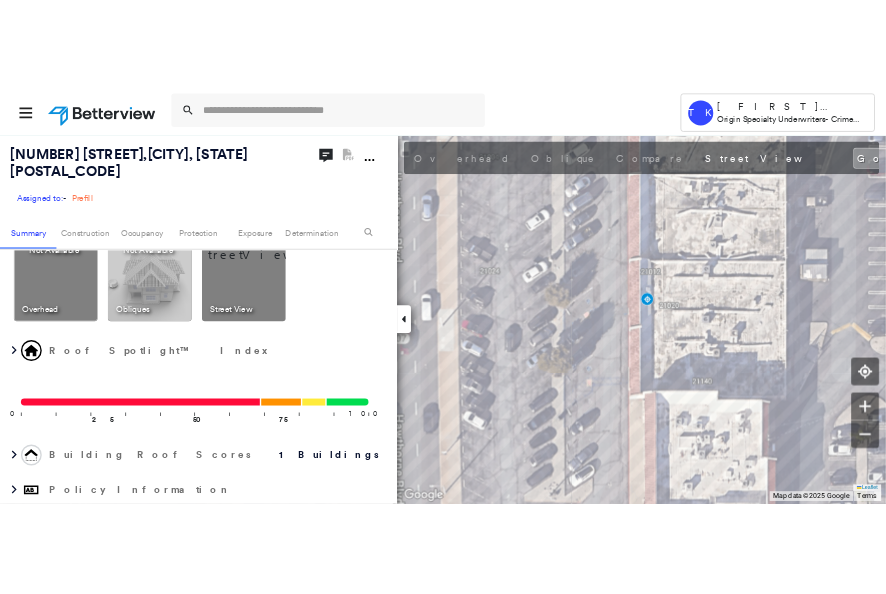 scroll, scrollTop: 0, scrollLeft: 0, axis: both 